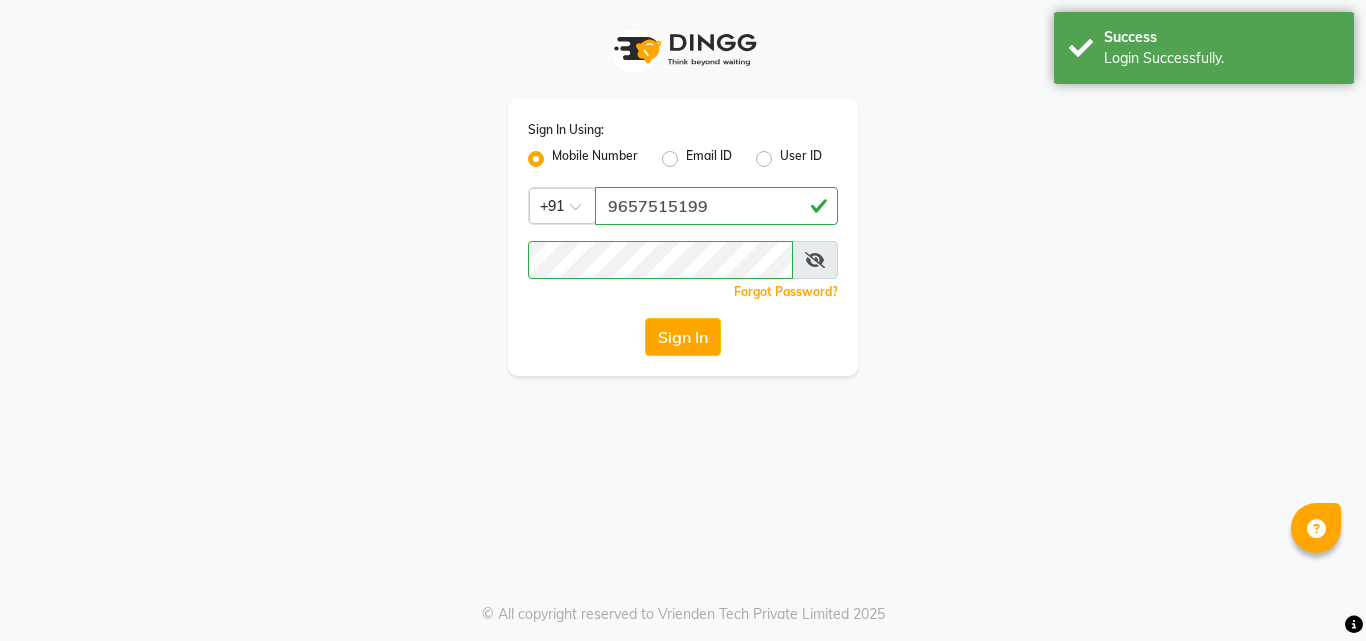 scroll, scrollTop: 0, scrollLeft: 0, axis: both 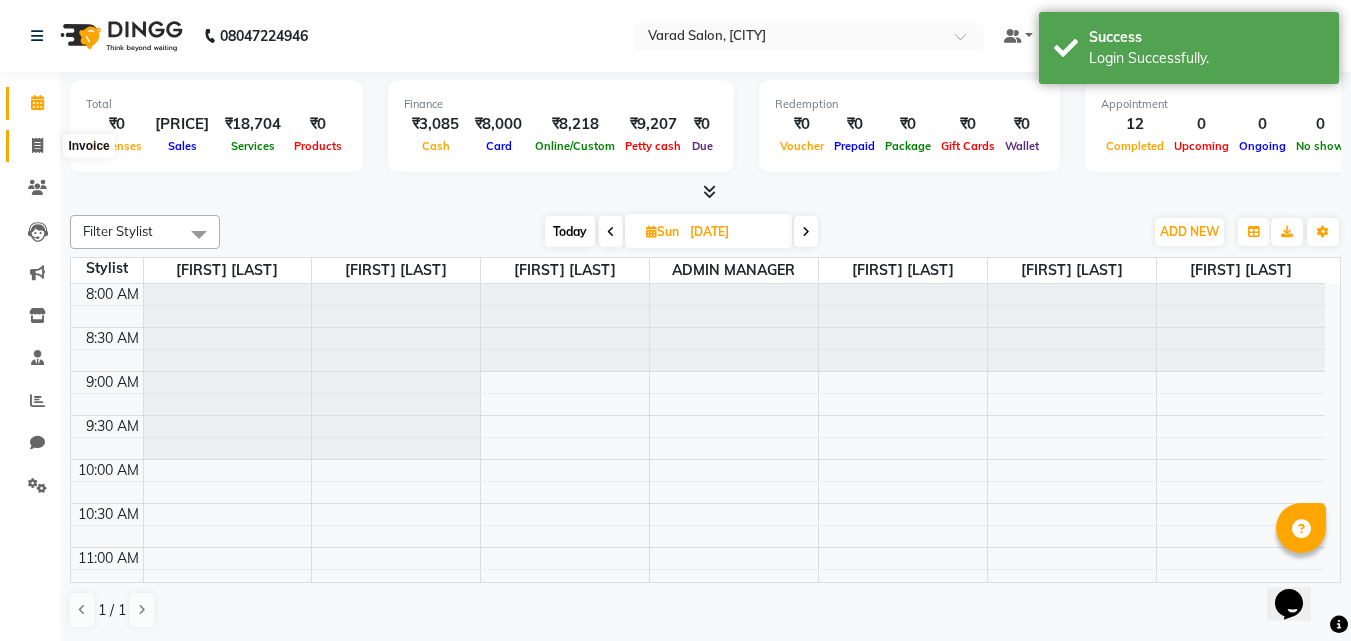 click 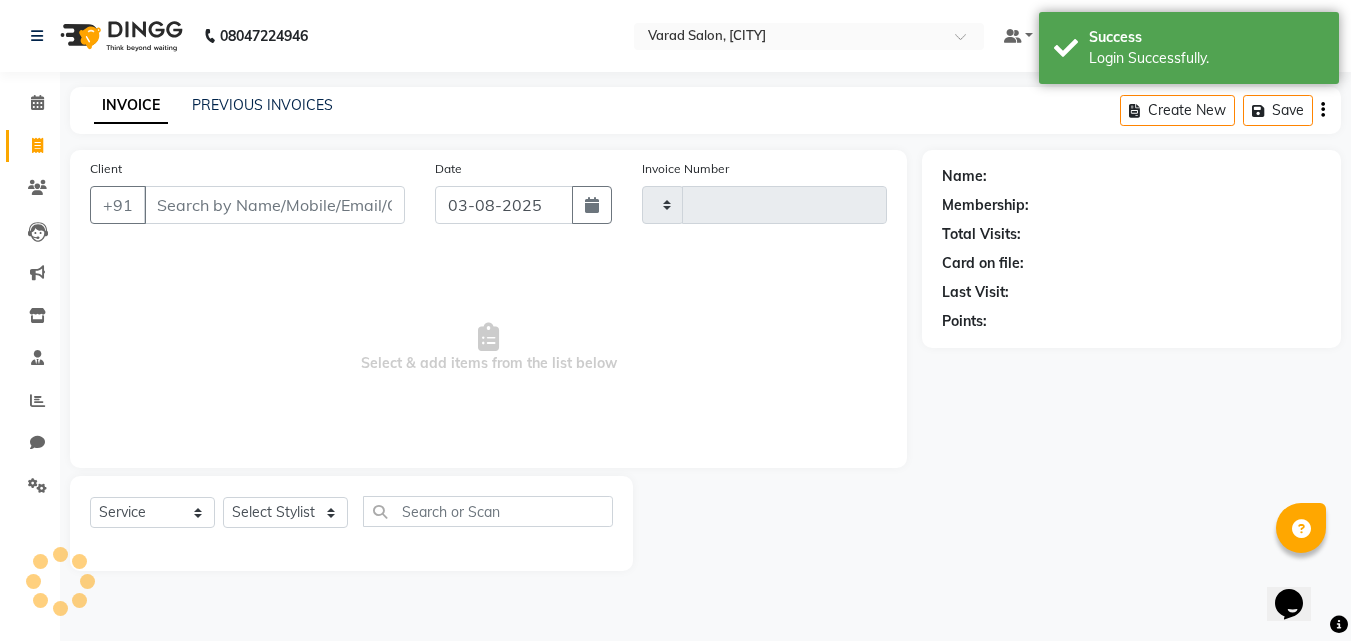 type on "0493" 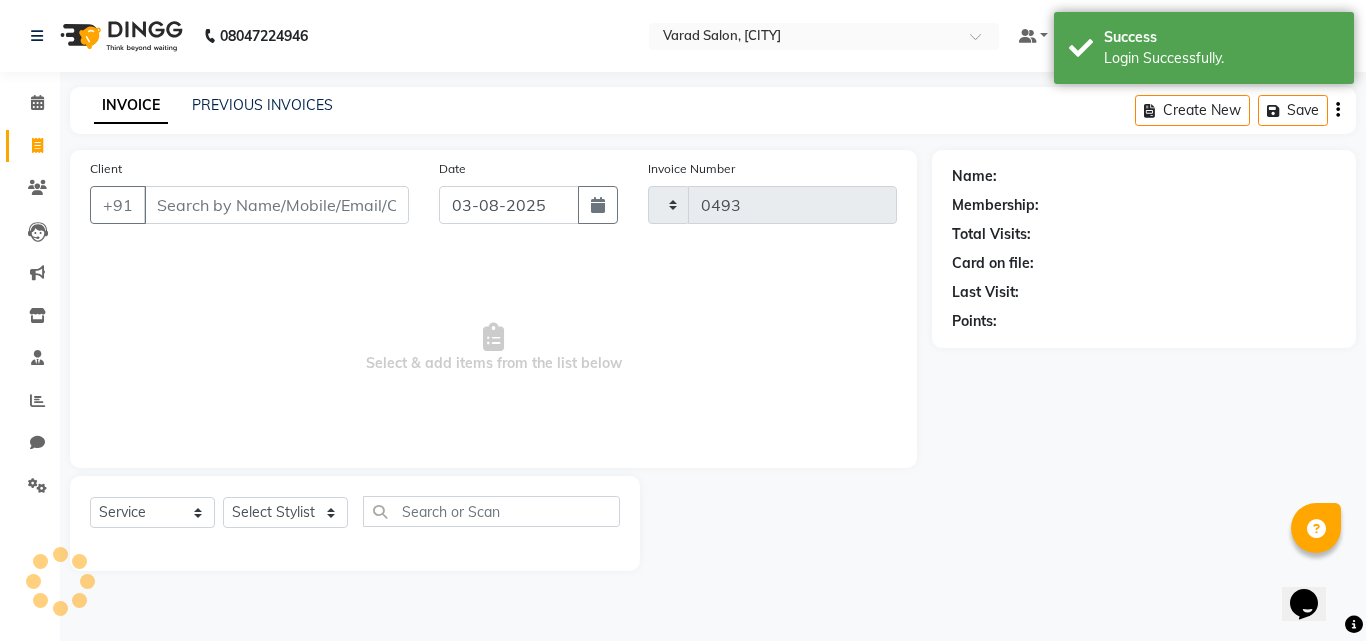 select on "7816" 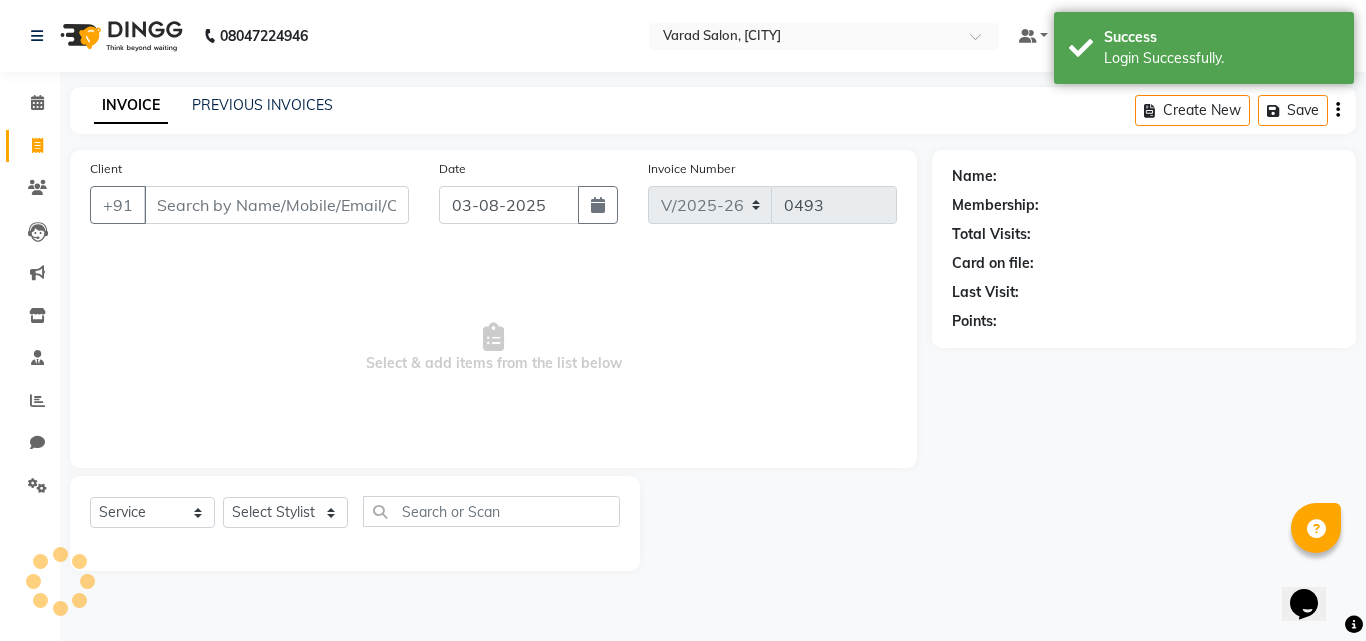 click on "Client" at bounding box center [276, 205] 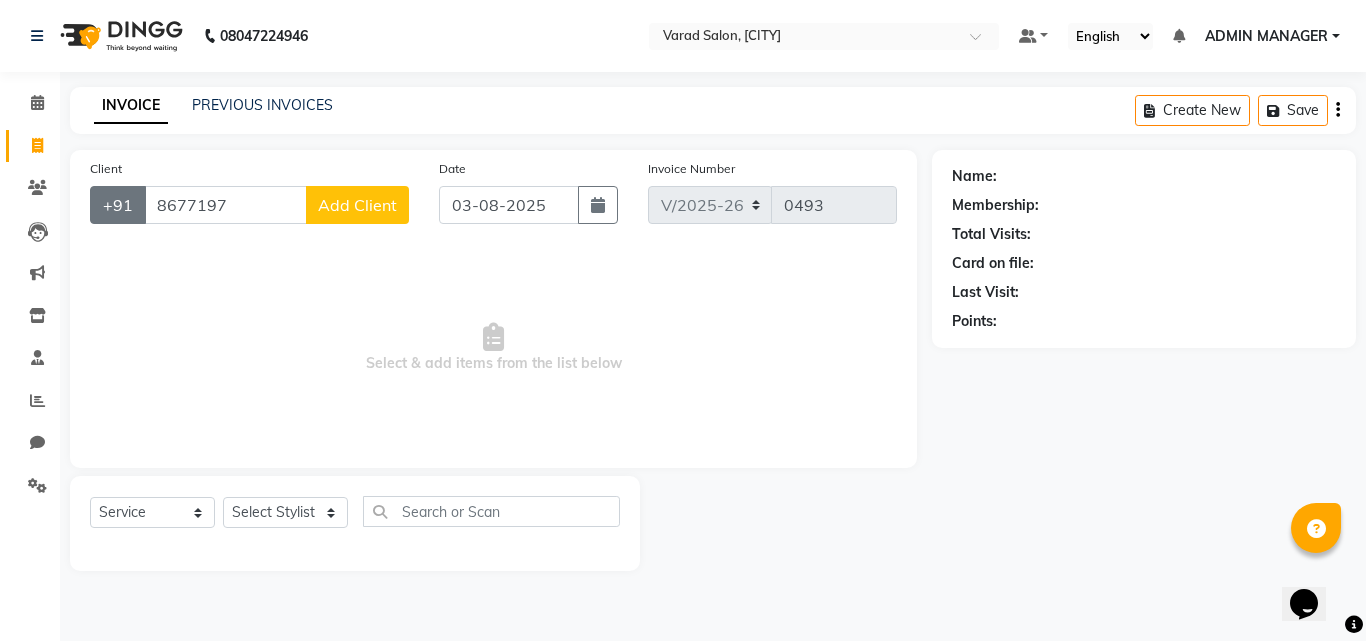 drag, startPoint x: 238, startPoint y: 203, endPoint x: 107, endPoint y: 210, distance: 131.18689 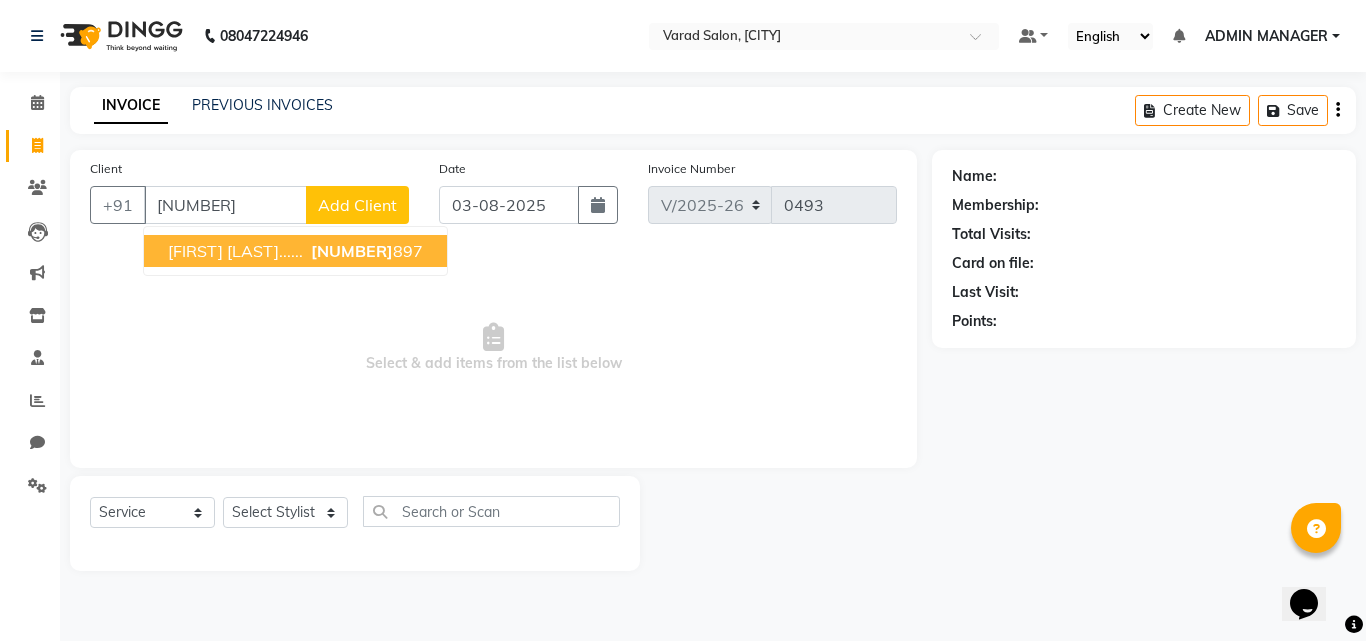 click on "[NUMBER]" at bounding box center [352, 251] 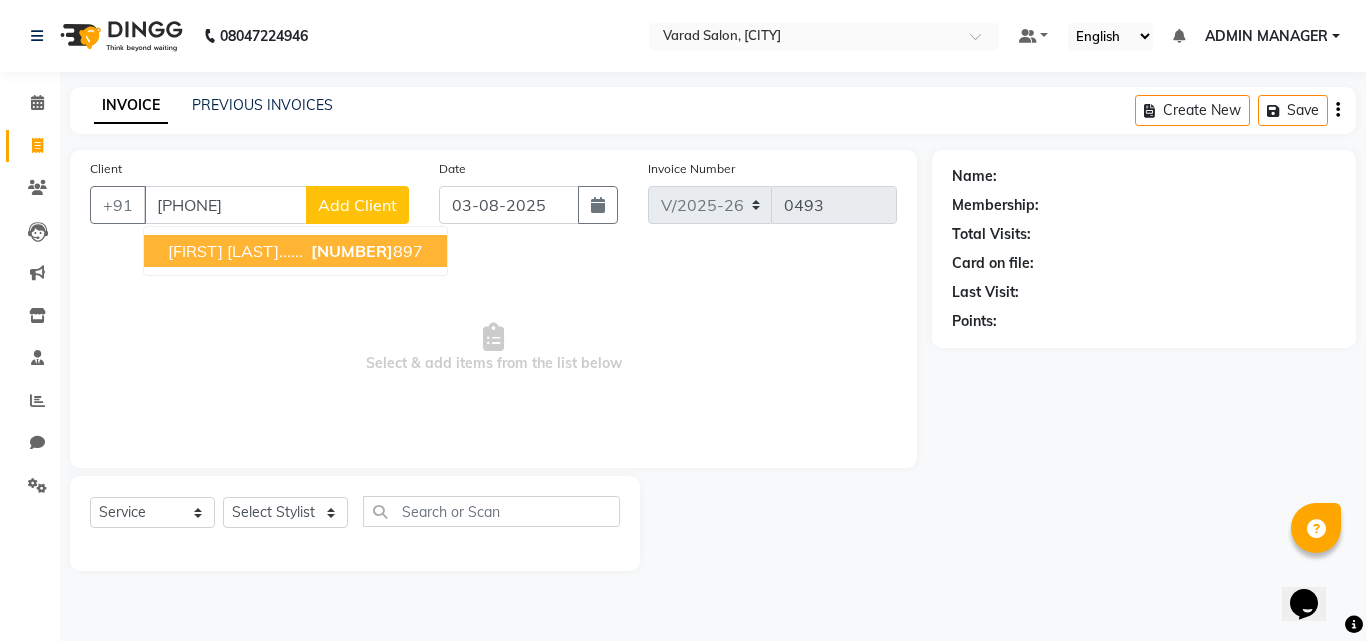 type on "[PHONE]" 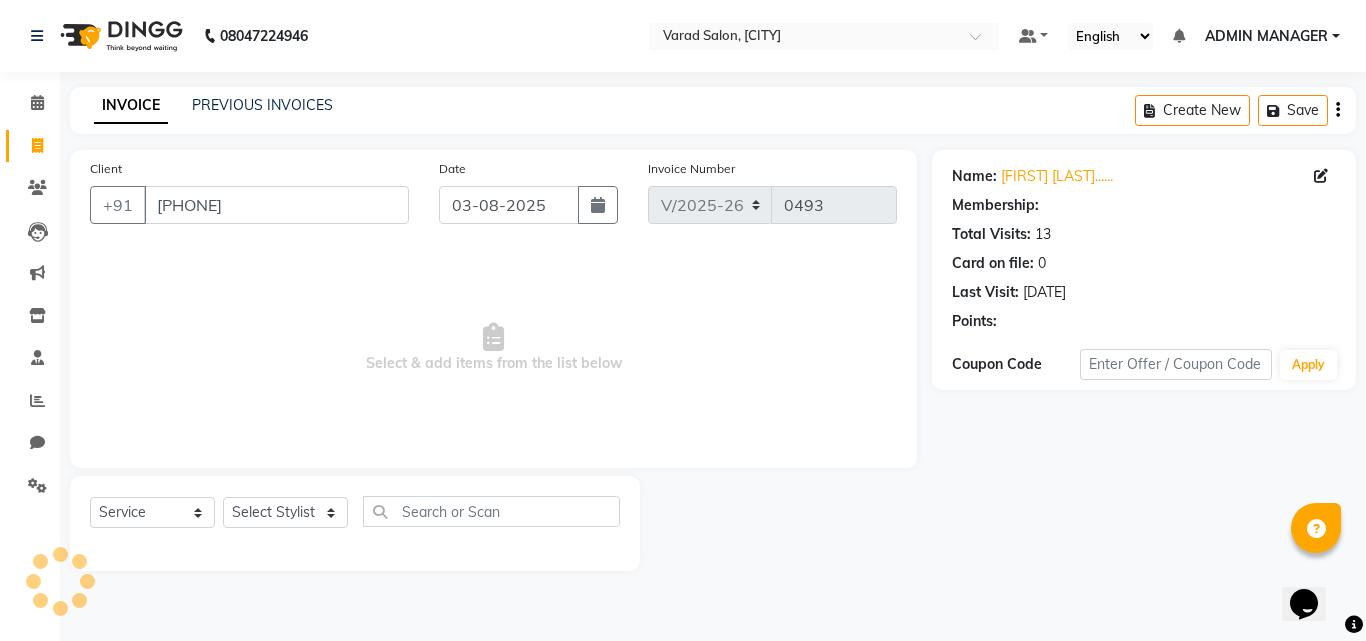 select on "1: Object" 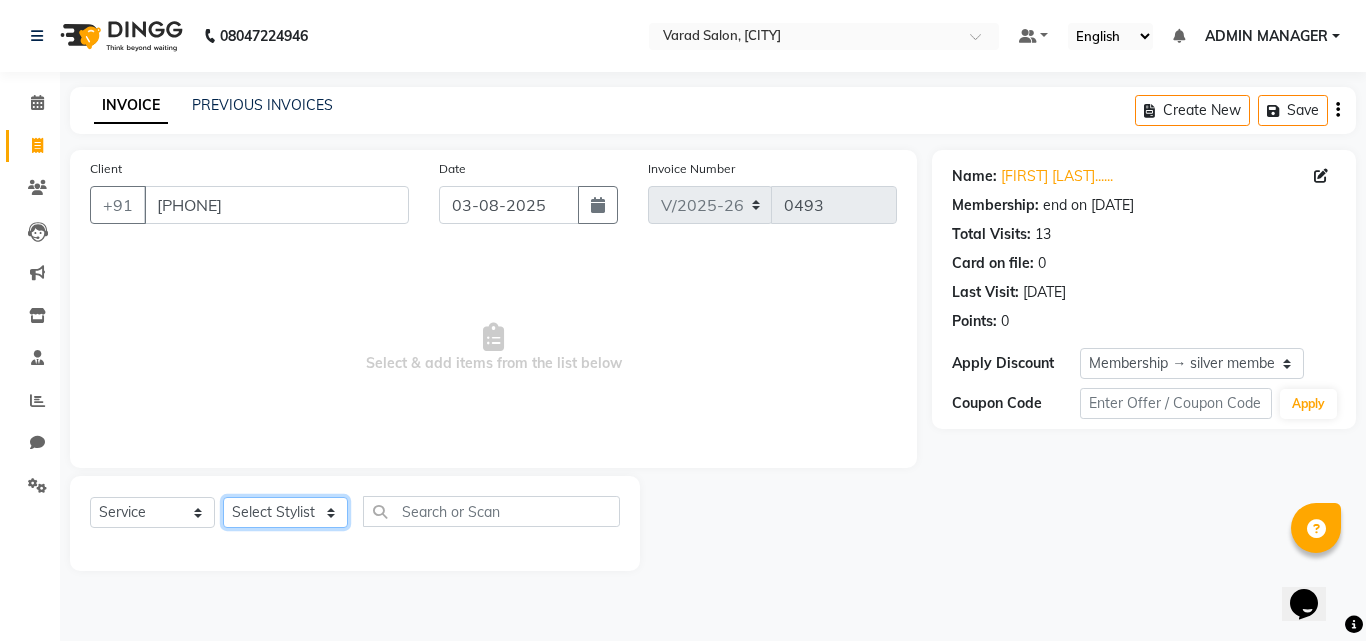 click on "Select Stylist ADMIN MANAGER [FIRST] [LAST] [FIRST] [LAST] [FIRST] [LAST] [FIRST] [LAST] [FIRST] [LAST] [FIRST] [LAST]" 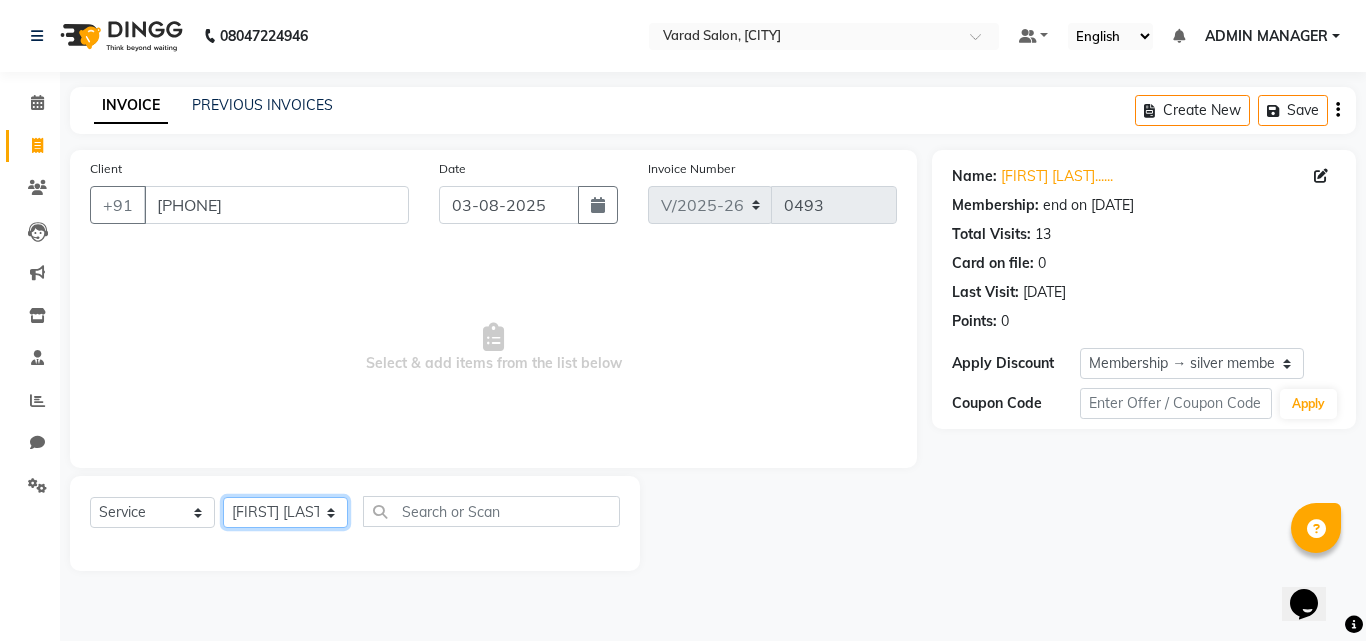 click on "Select Stylist ADMIN MANAGER [FIRST] [LAST] [FIRST] [LAST] [FIRST] [LAST] [FIRST] [LAST] [FIRST] [LAST] [FIRST] [LAST]" 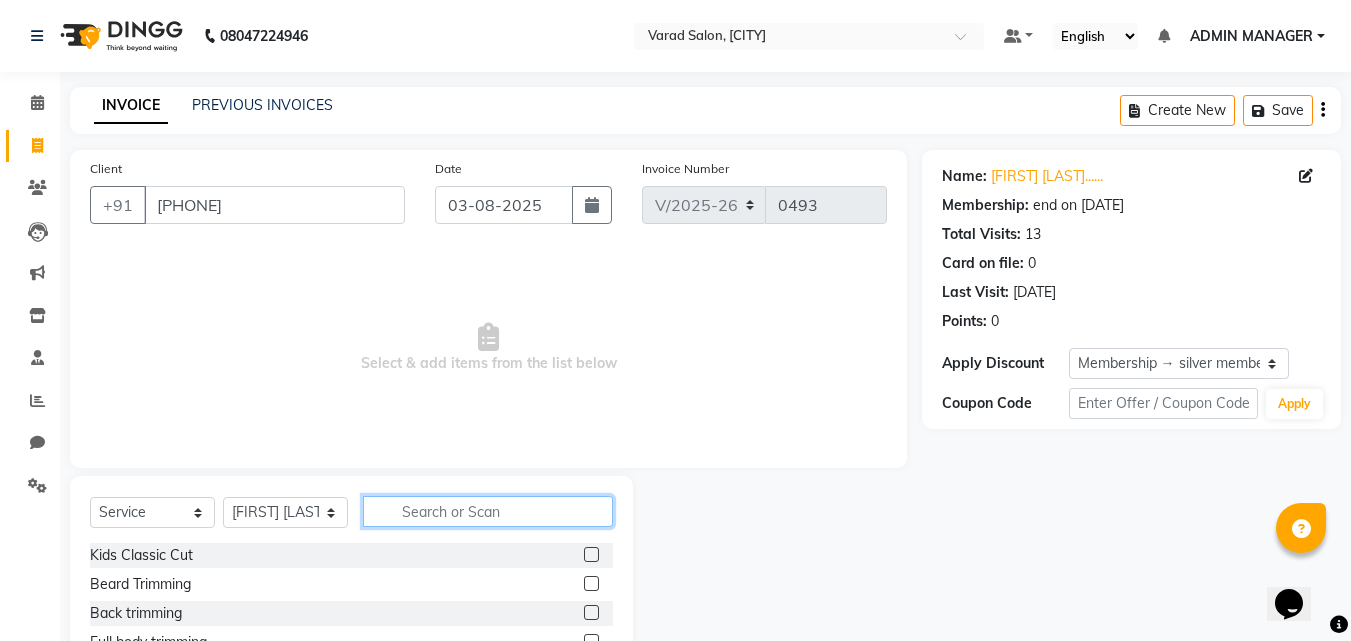 click 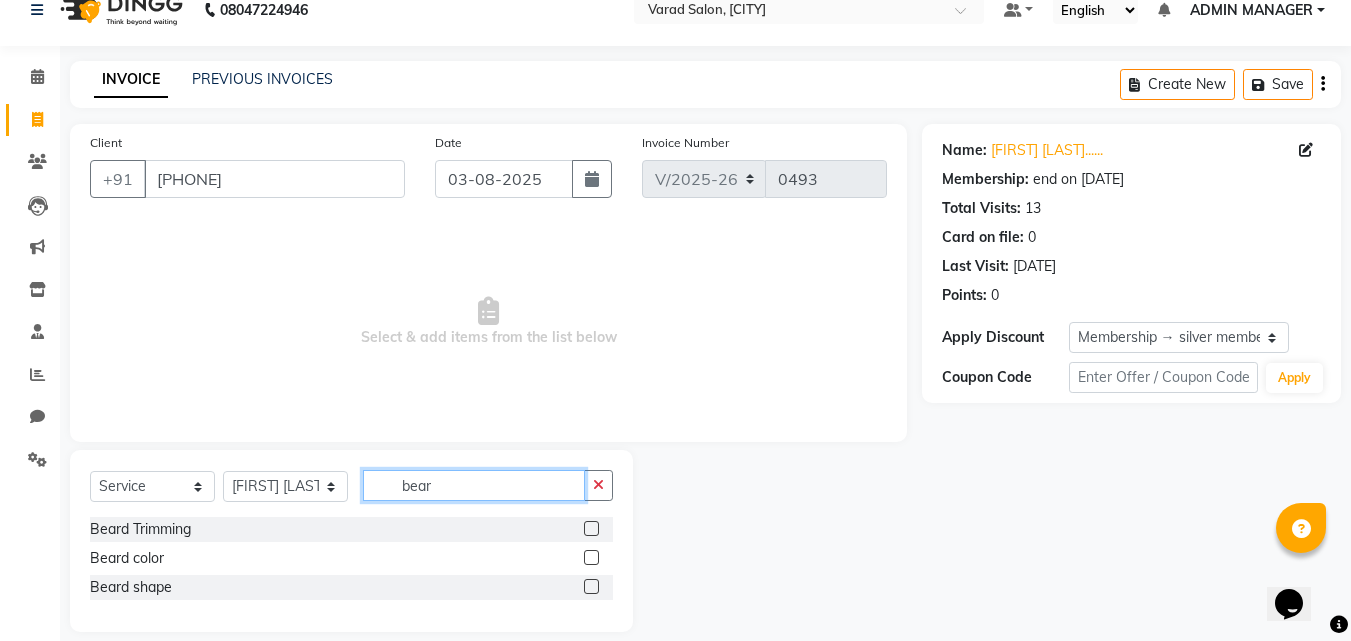 scroll, scrollTop: 47, scrollLeft: 0, axis: vertical 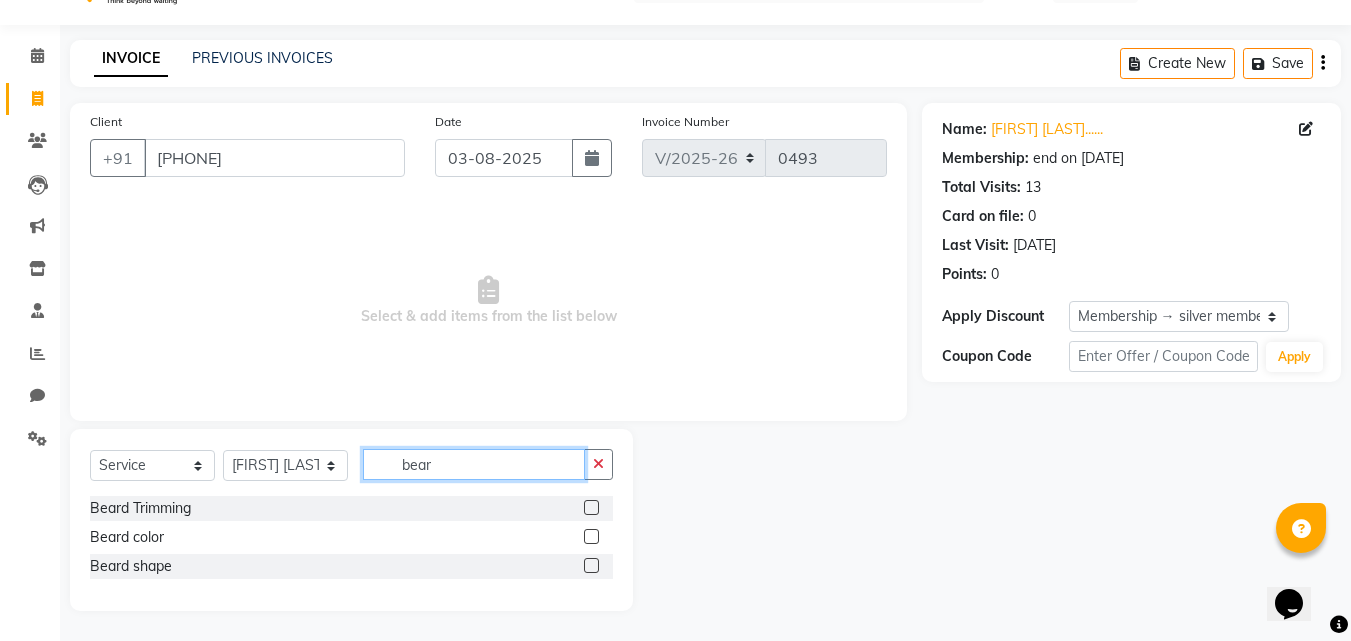 type on "bear" 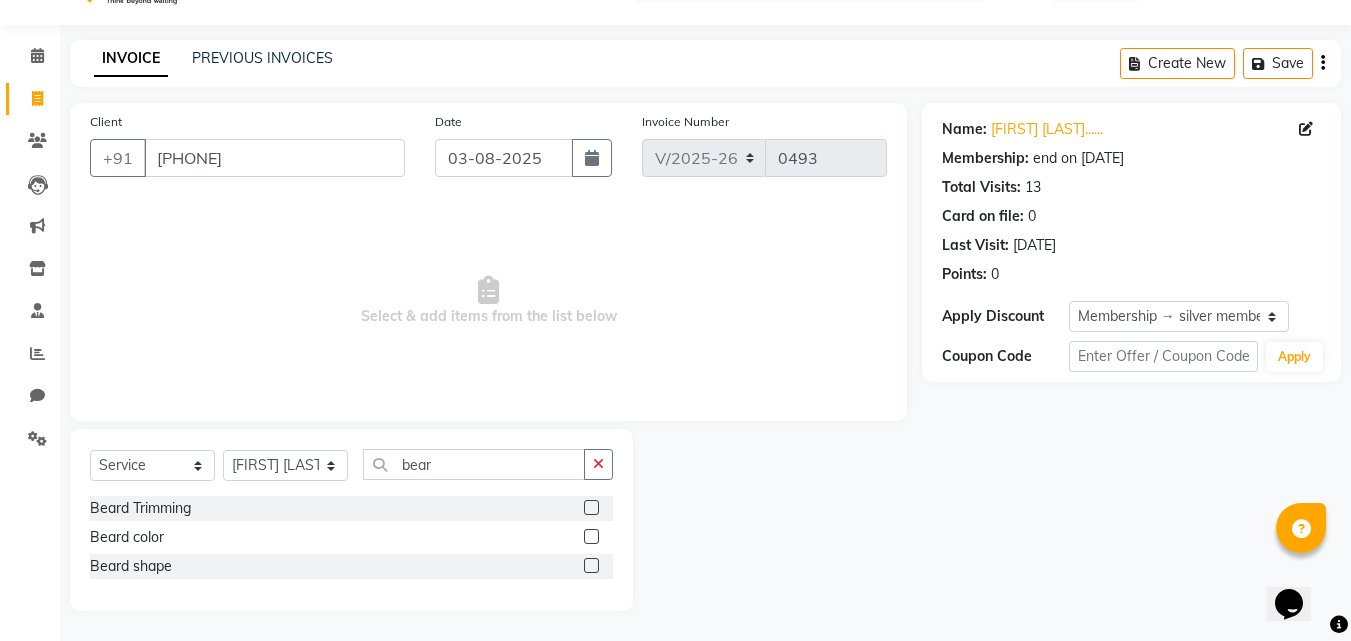 drag, startPoint x: 596, startPoint y: 567, endPoint x: 636, endPoint y: 535, distance: 51.224995 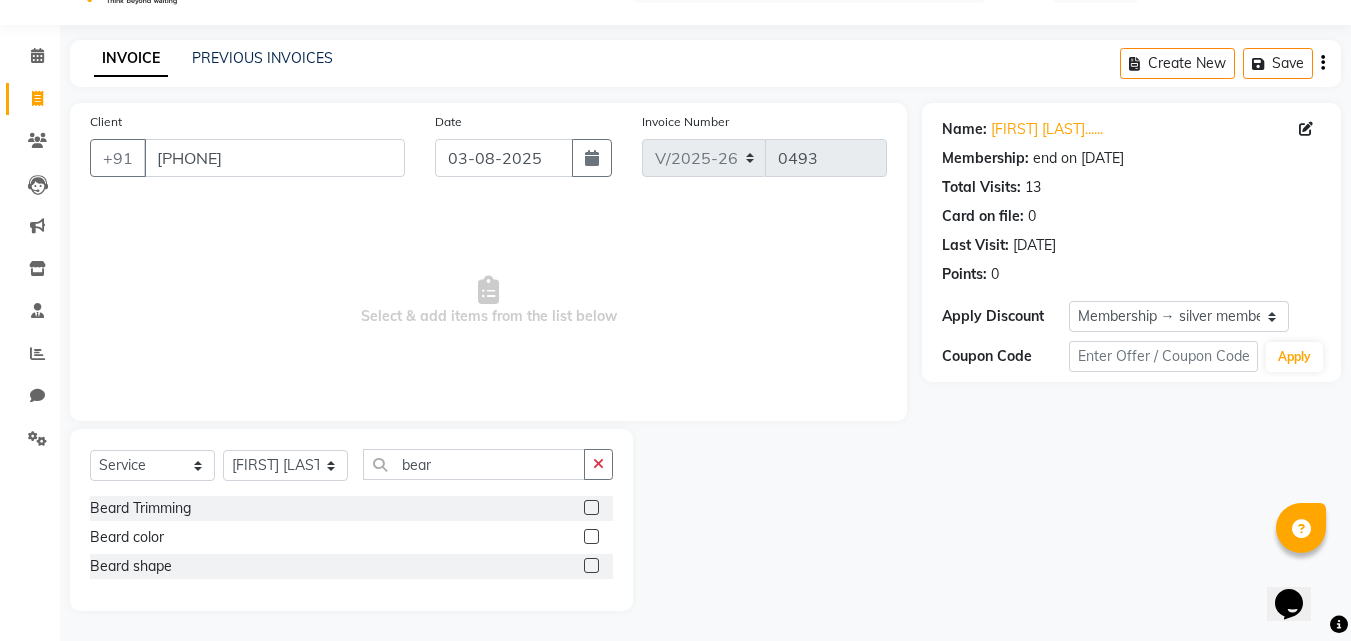click 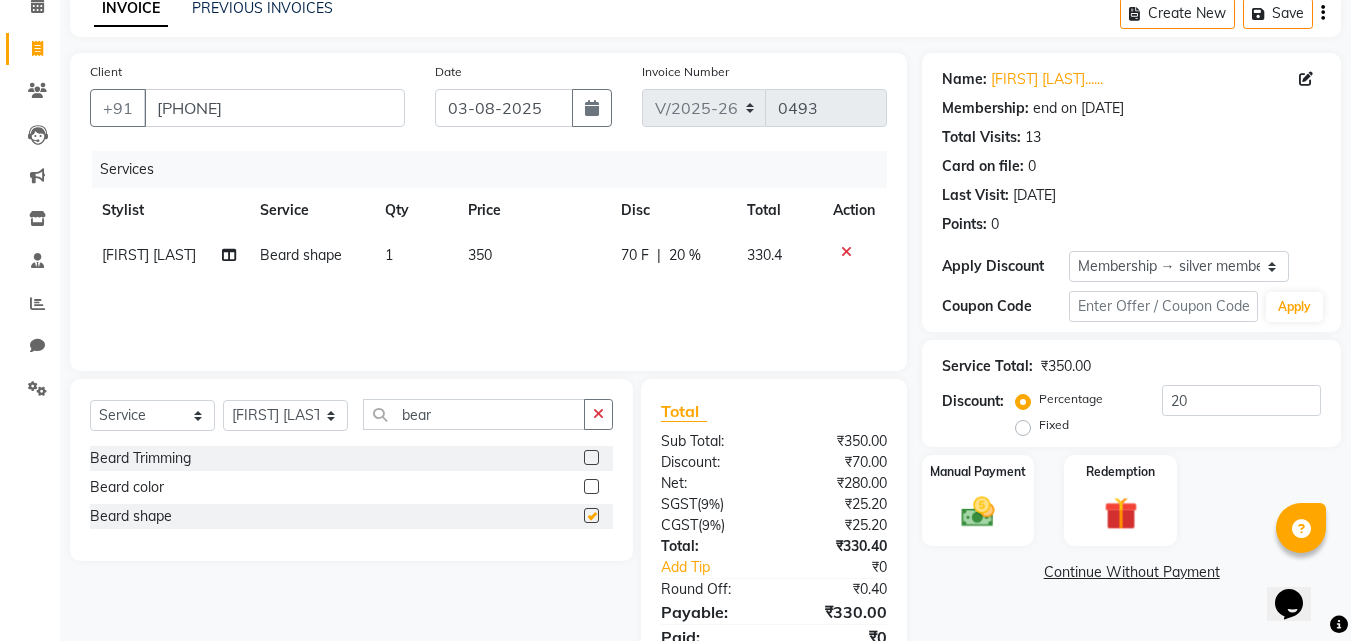 checkbox on "false" 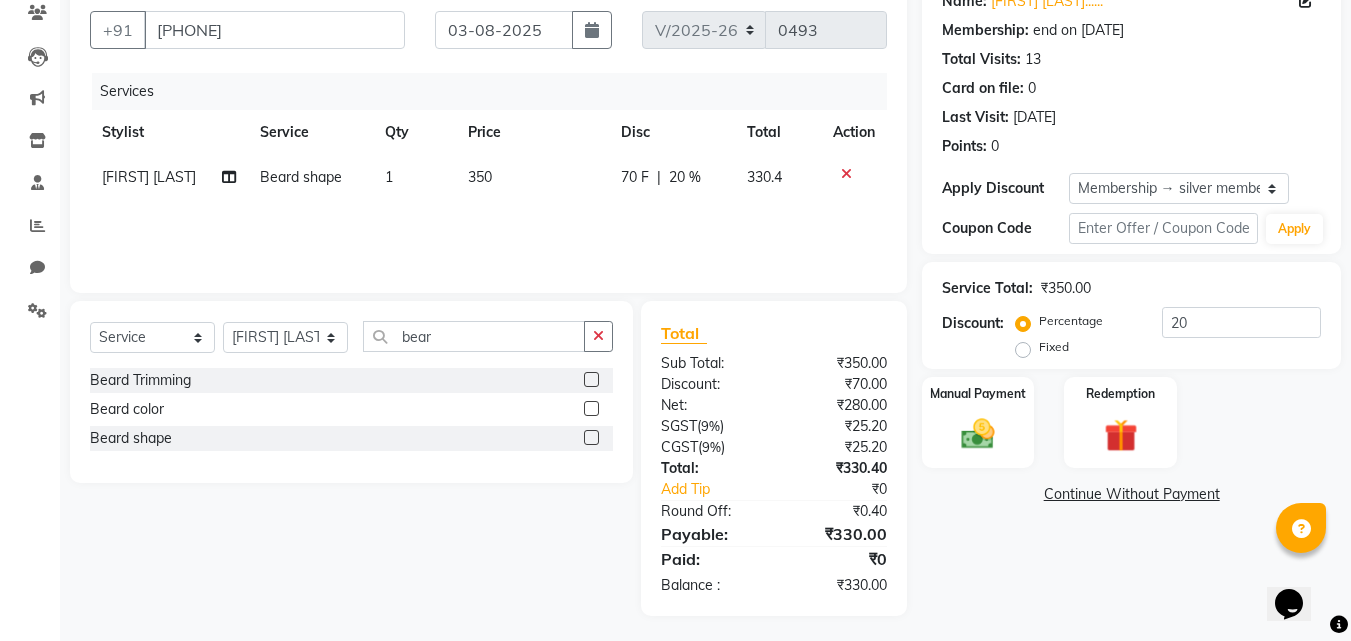 scroll, scrollTop: 180, scrollLeft: 0, axis: vertical 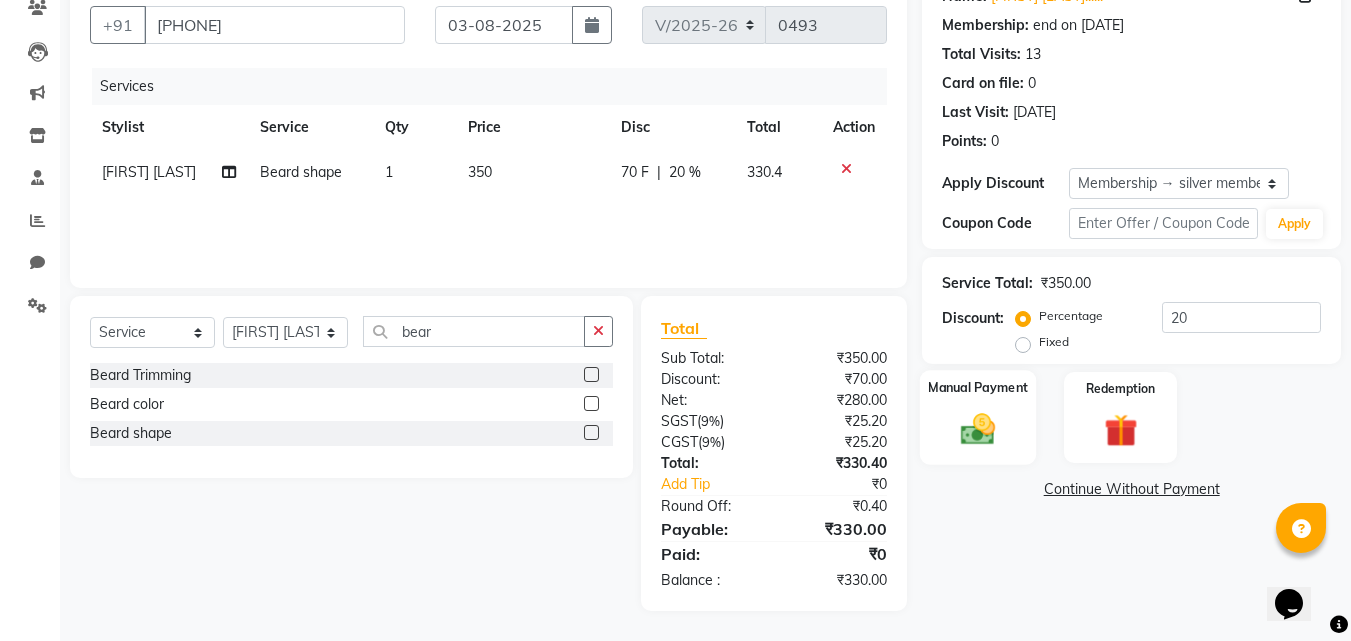 click on "Manual Payment" 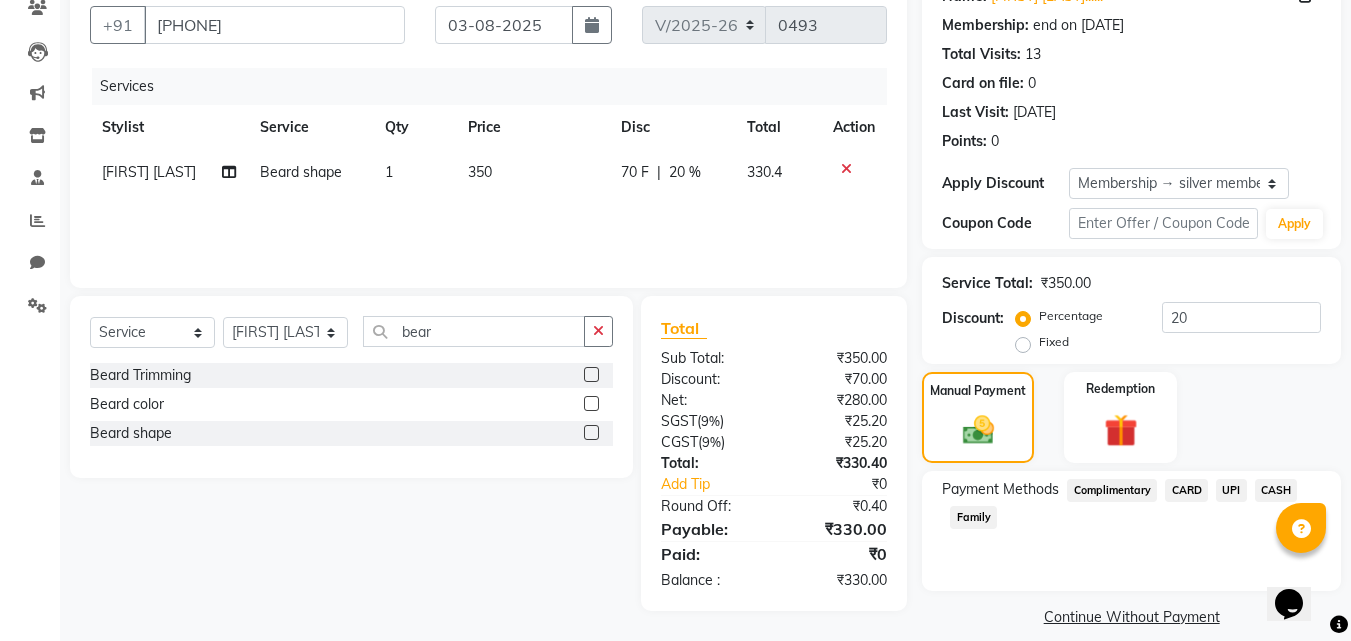 drag, startPoint x: 1232, startPoint y: 489, endPoint x: 1227, endPoint y: 501, distance: 13 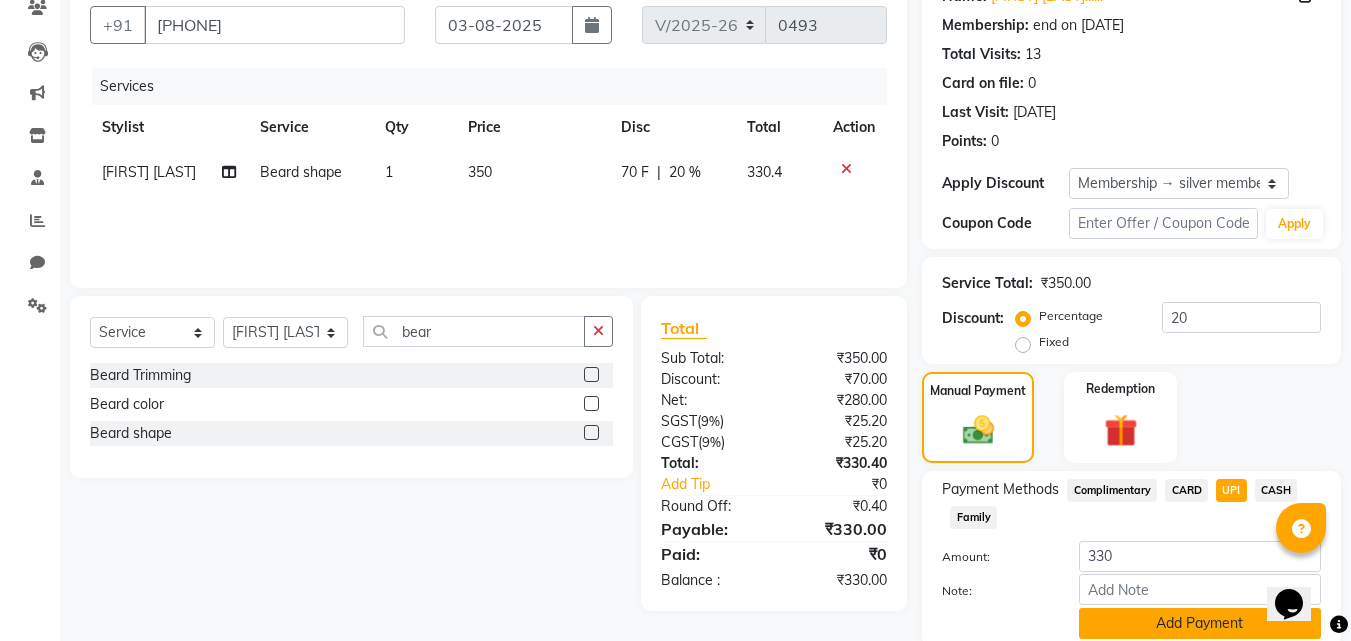 click on "Add Payment" 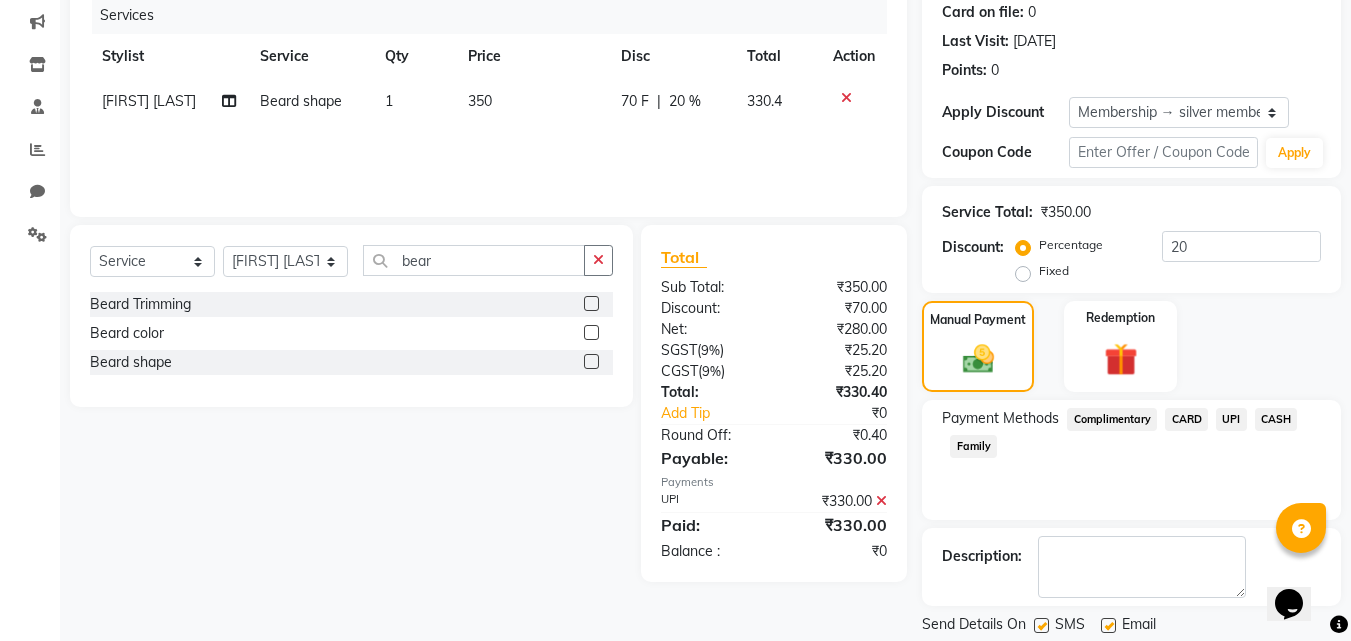 scroll, scrollTop: 314, scrollLeft: 0, axis: vertical 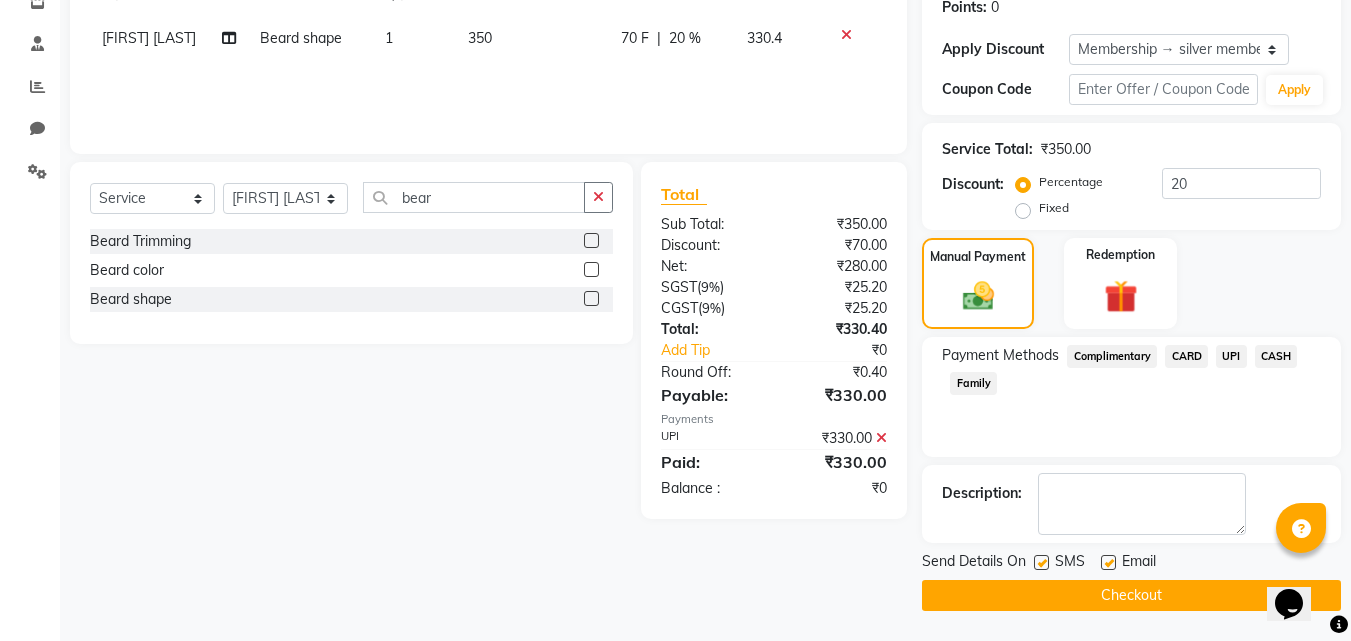 click on "Checkout" 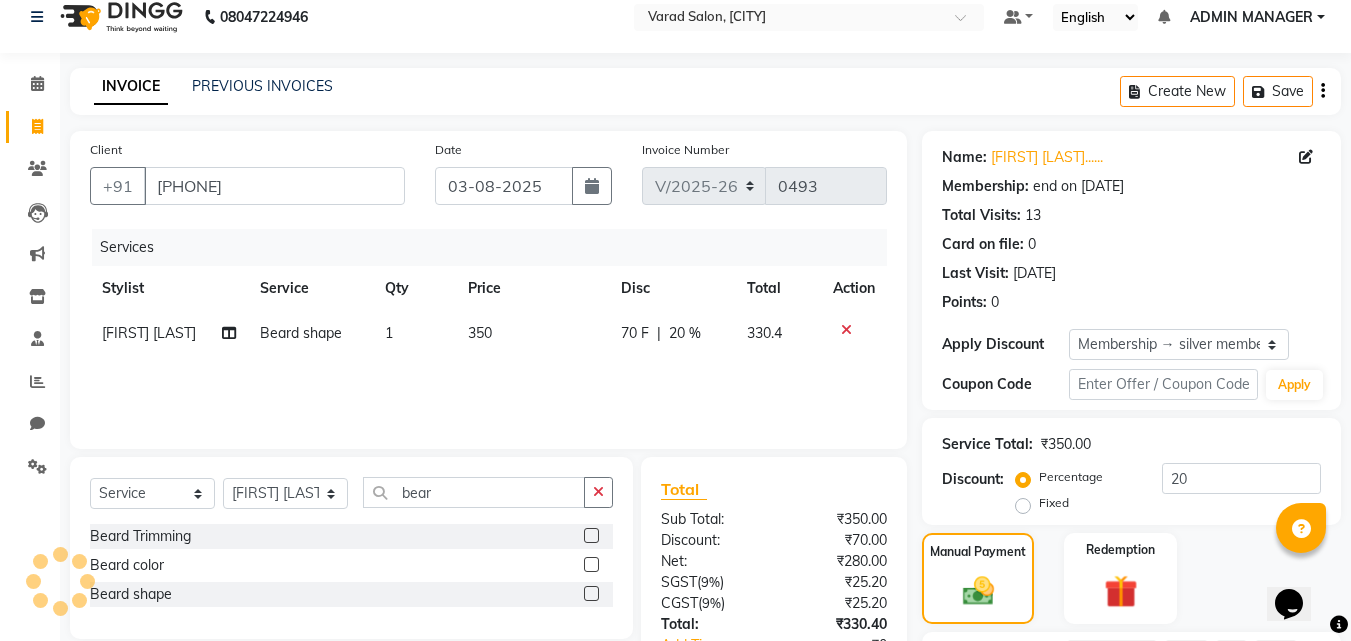 scroll, scrollTop: 0, scrollLeft: 0, axis: both 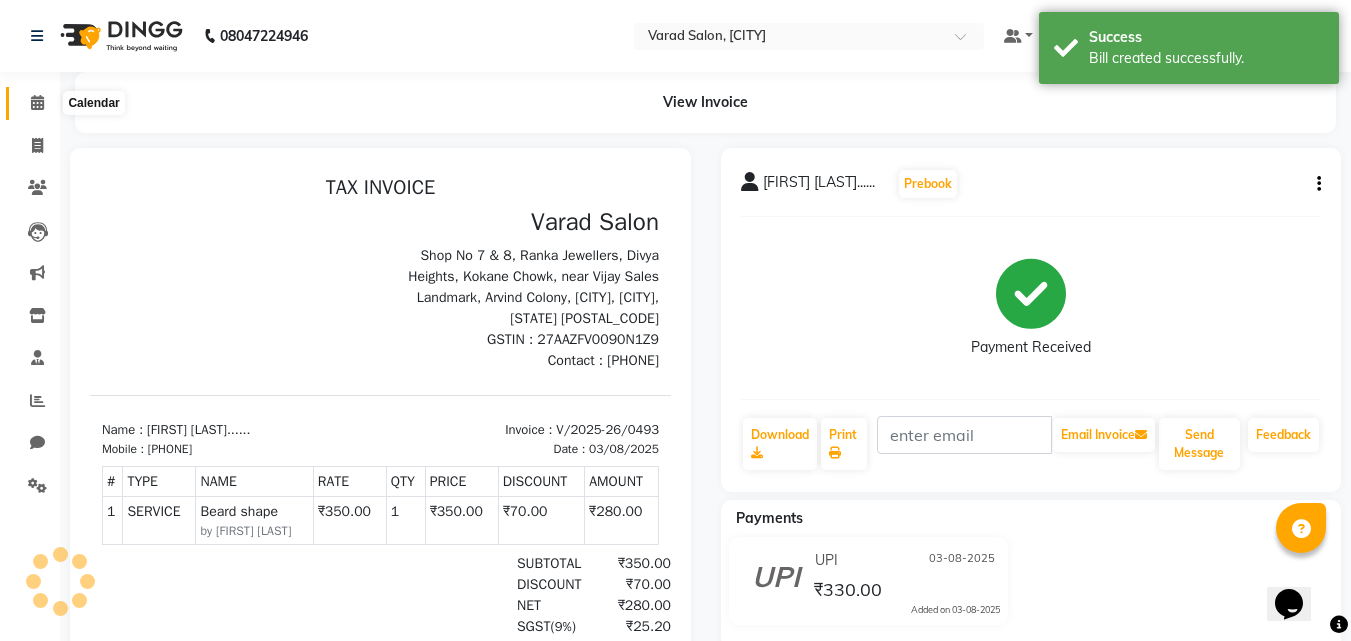 click 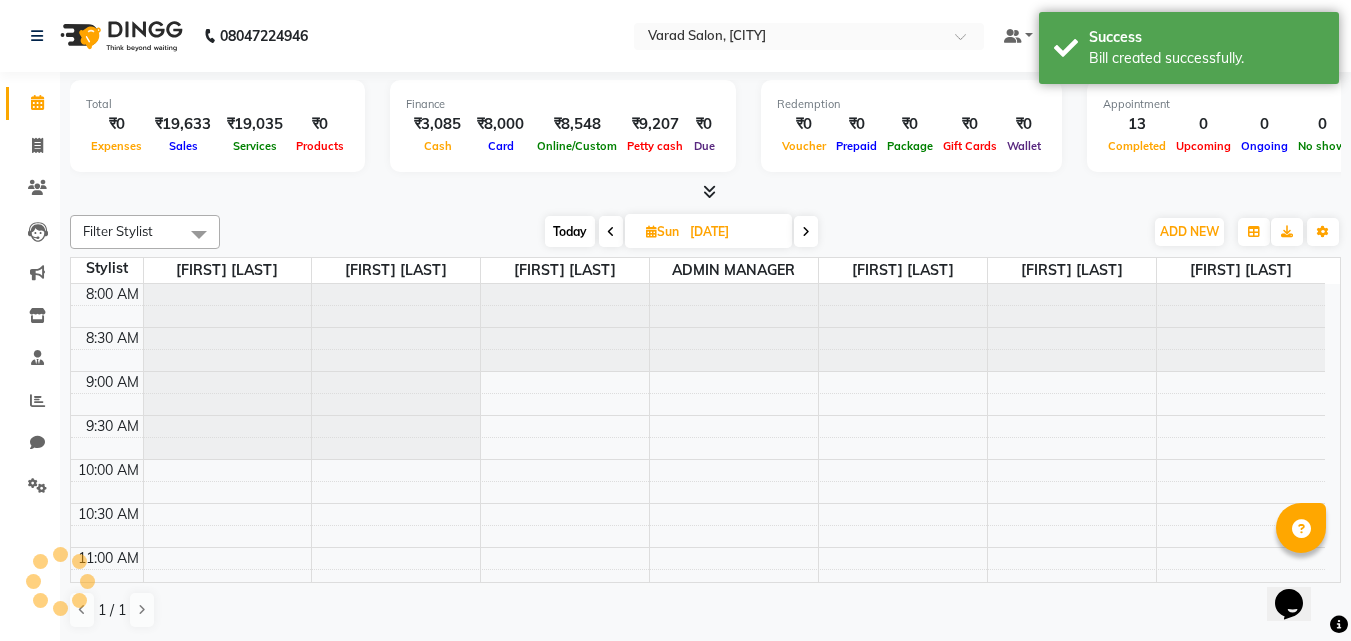 scroll, scrollTop: 0, scrollLeft: 0, axis: both 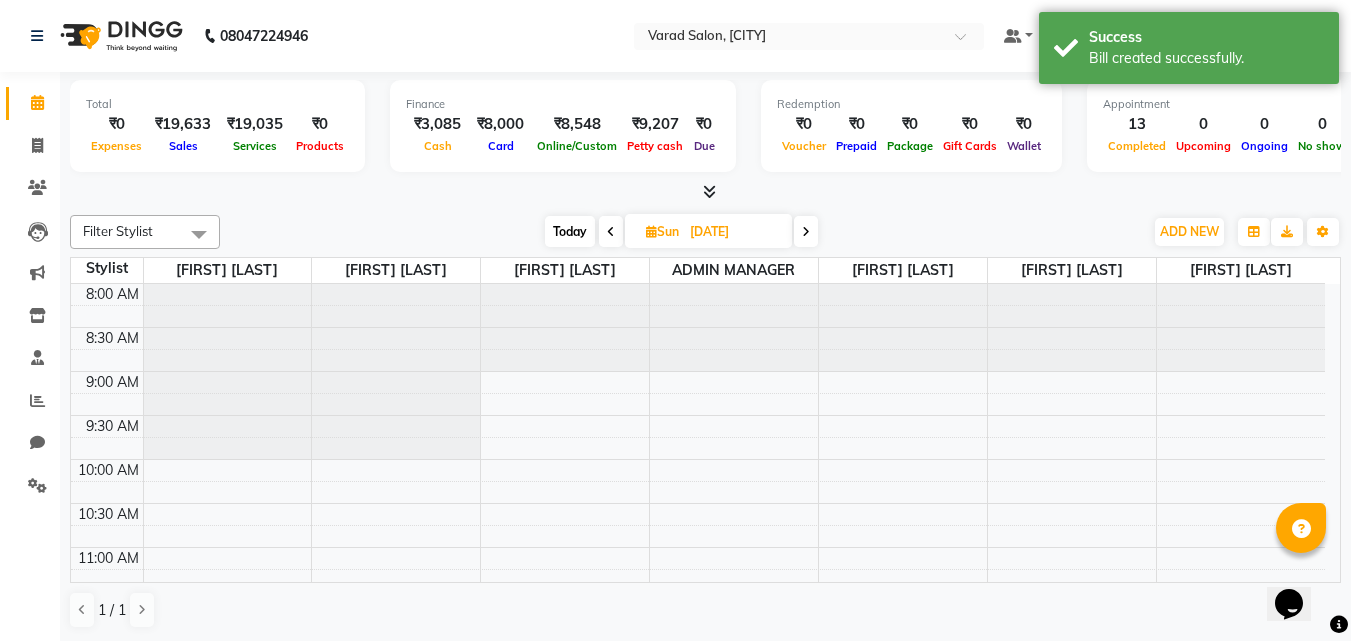 click at bounding box center [709, 191] 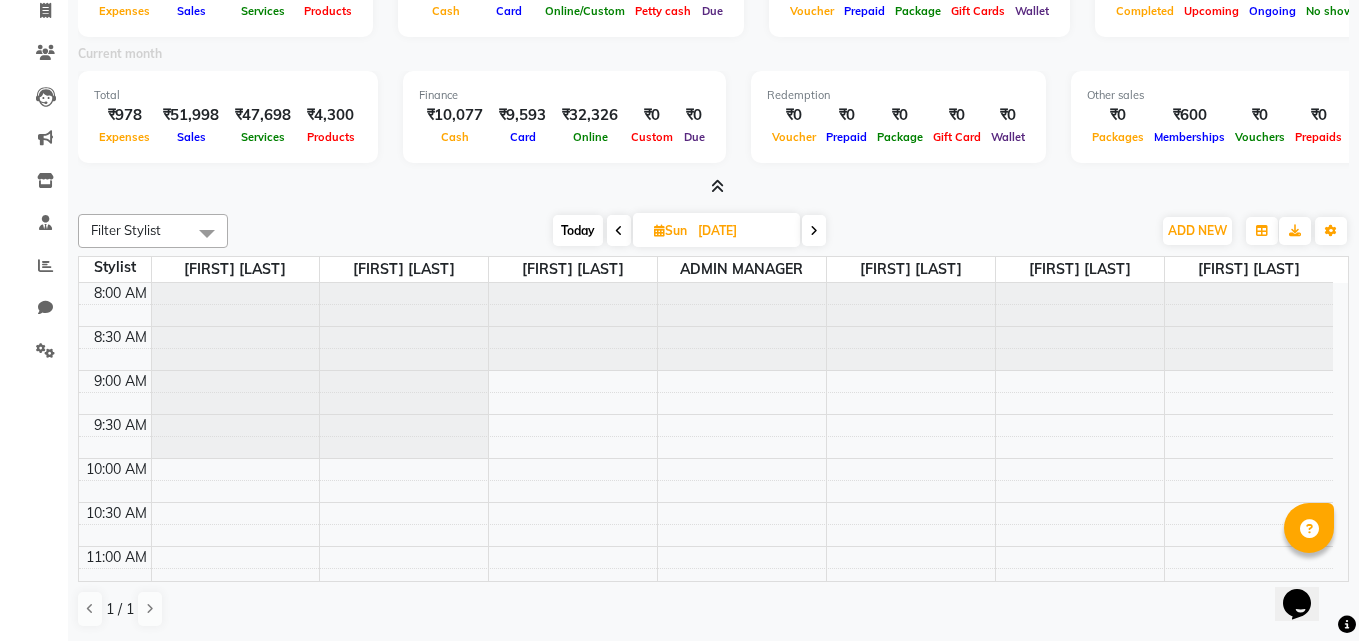 scroll, scrollTop: 0, scrollLeft: 0, axis: both 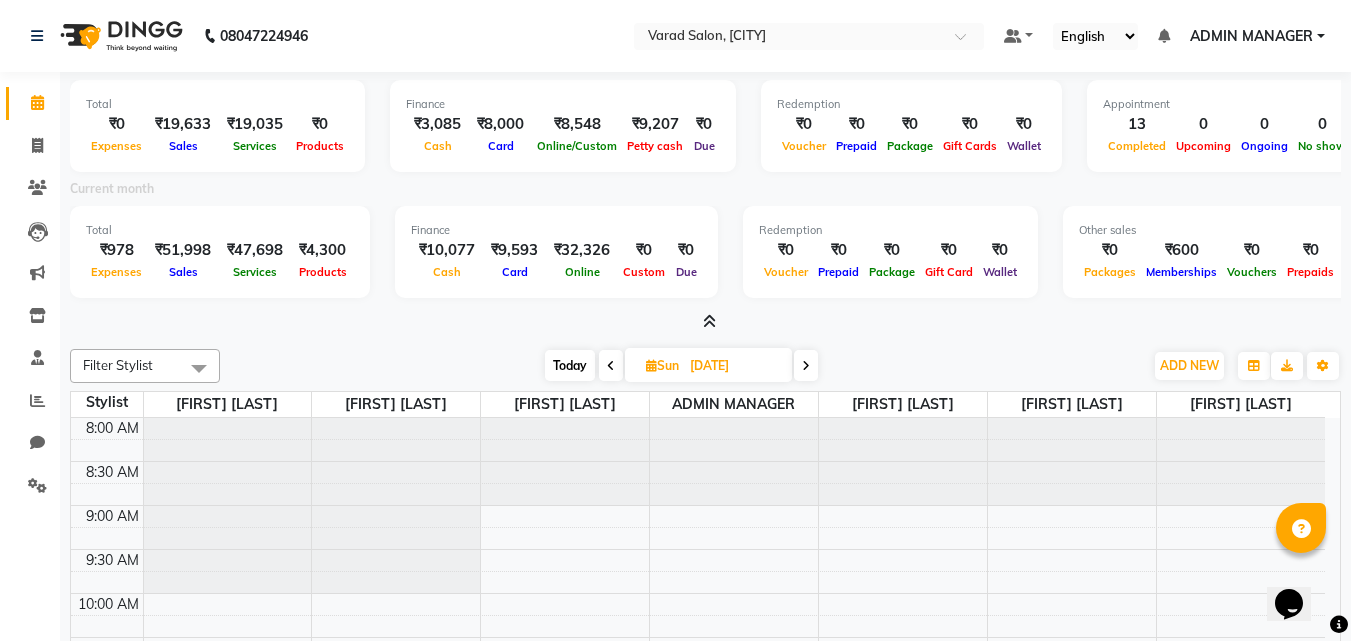 click on "ADMIN MANAGER" at bounding box center (1251, 36) 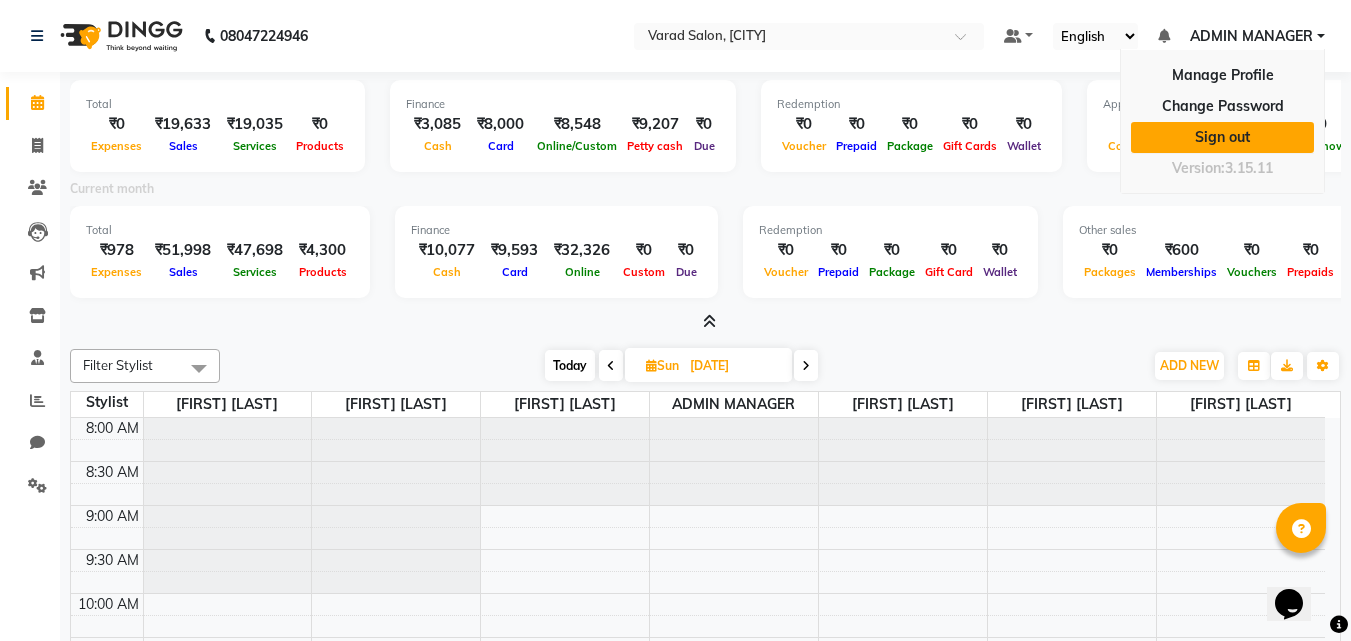 click on "Sign out" at bounding box center (1222, 137) 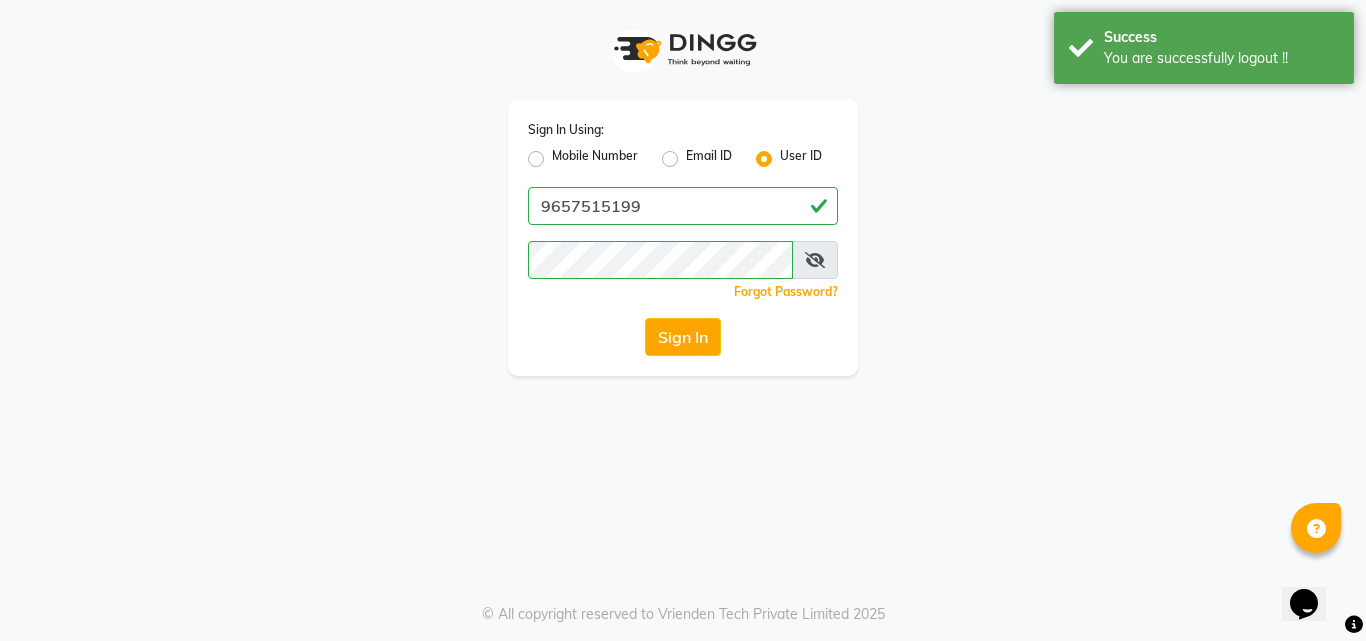 click on "Mobile Number" 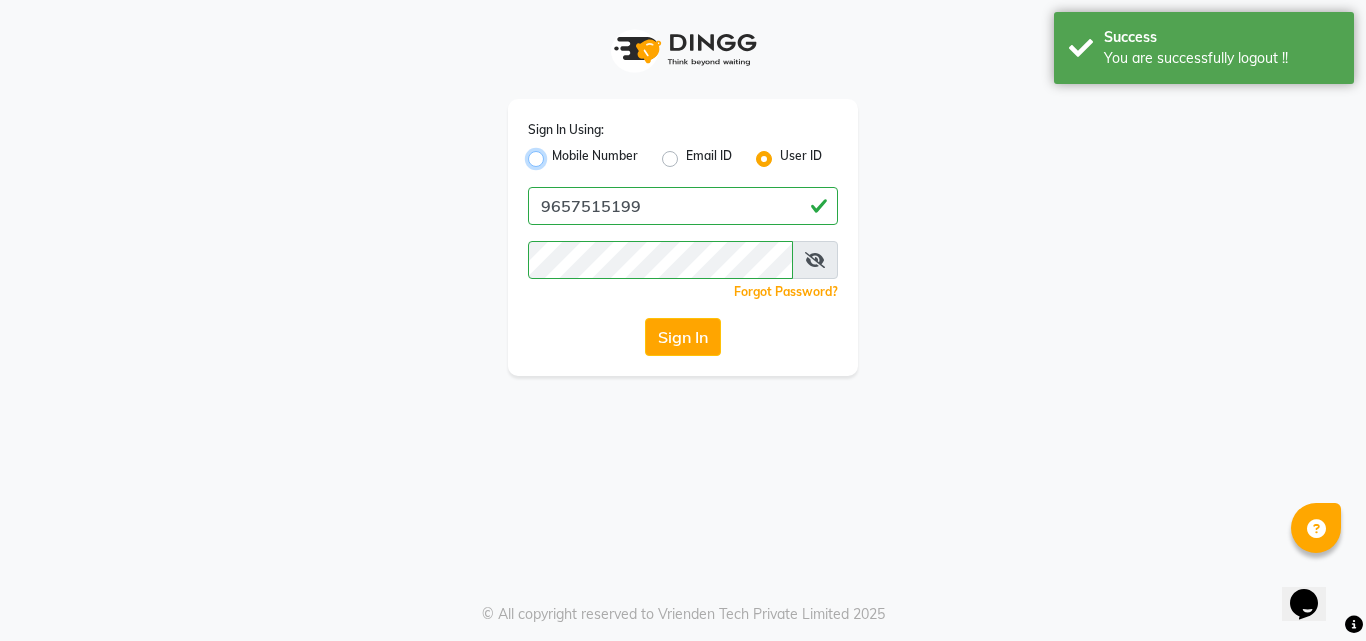 radio on "true" 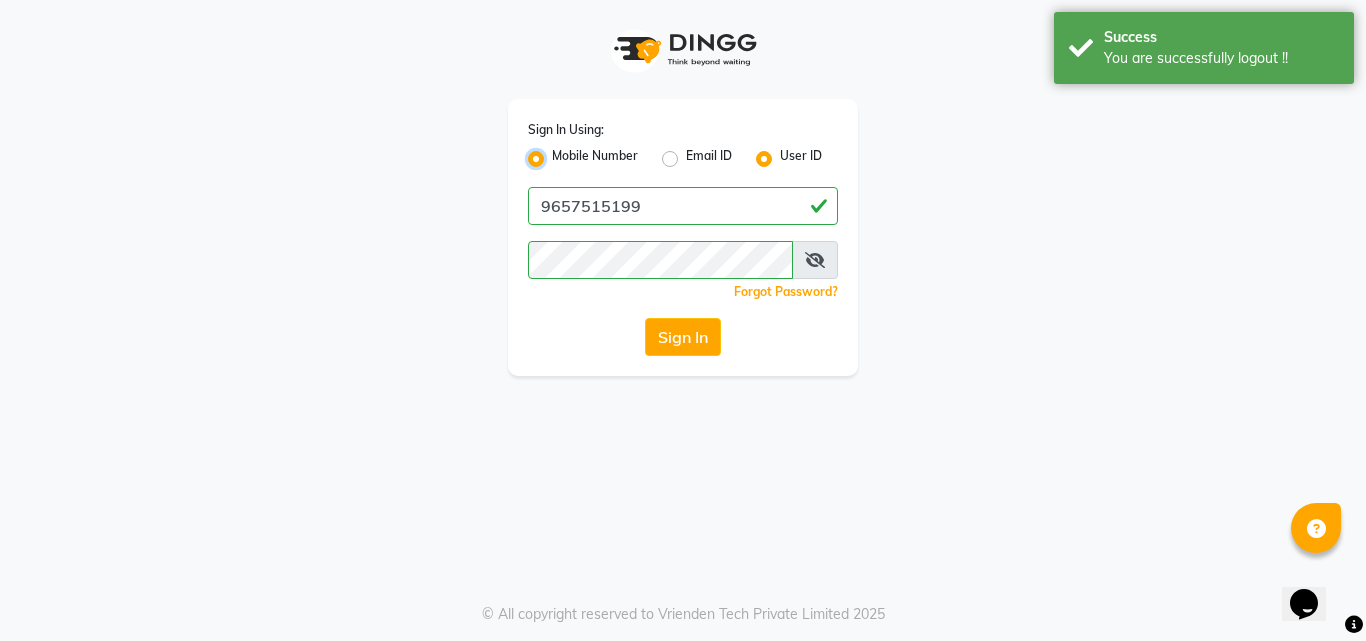 radio on "false" 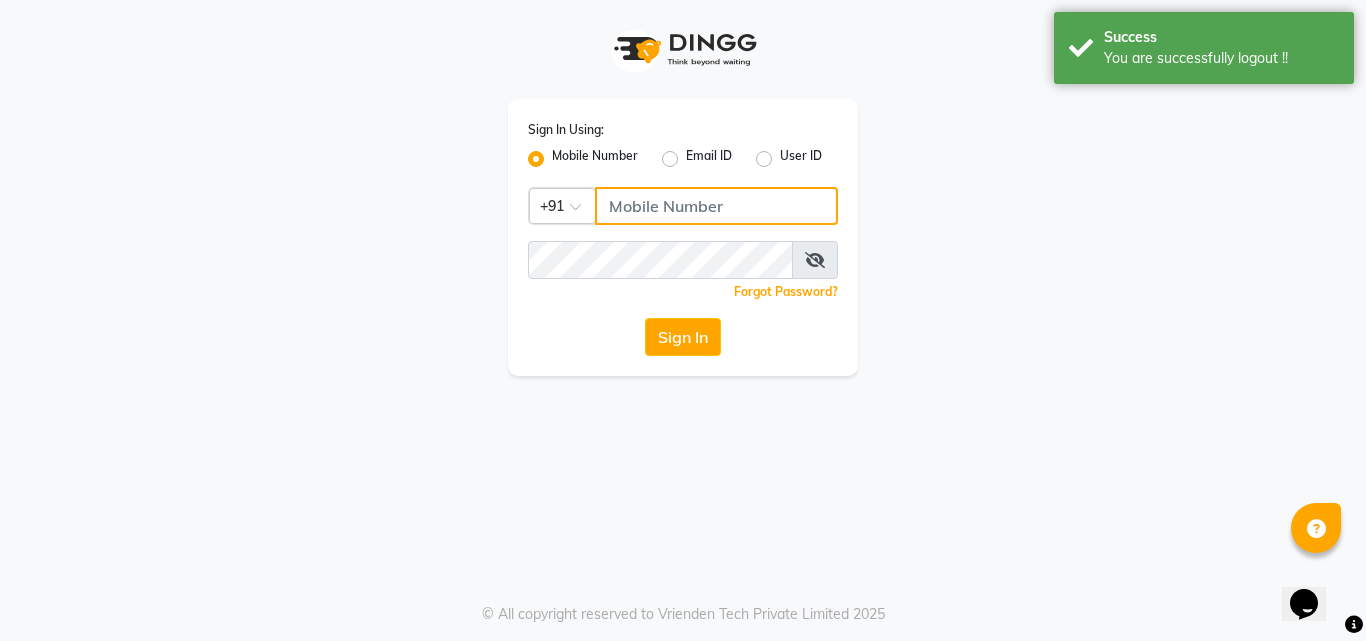 drag, startPoint x: 655, startPoint y: 199, endPoint x: 606, endPoint y: 169, distance: 57.45433 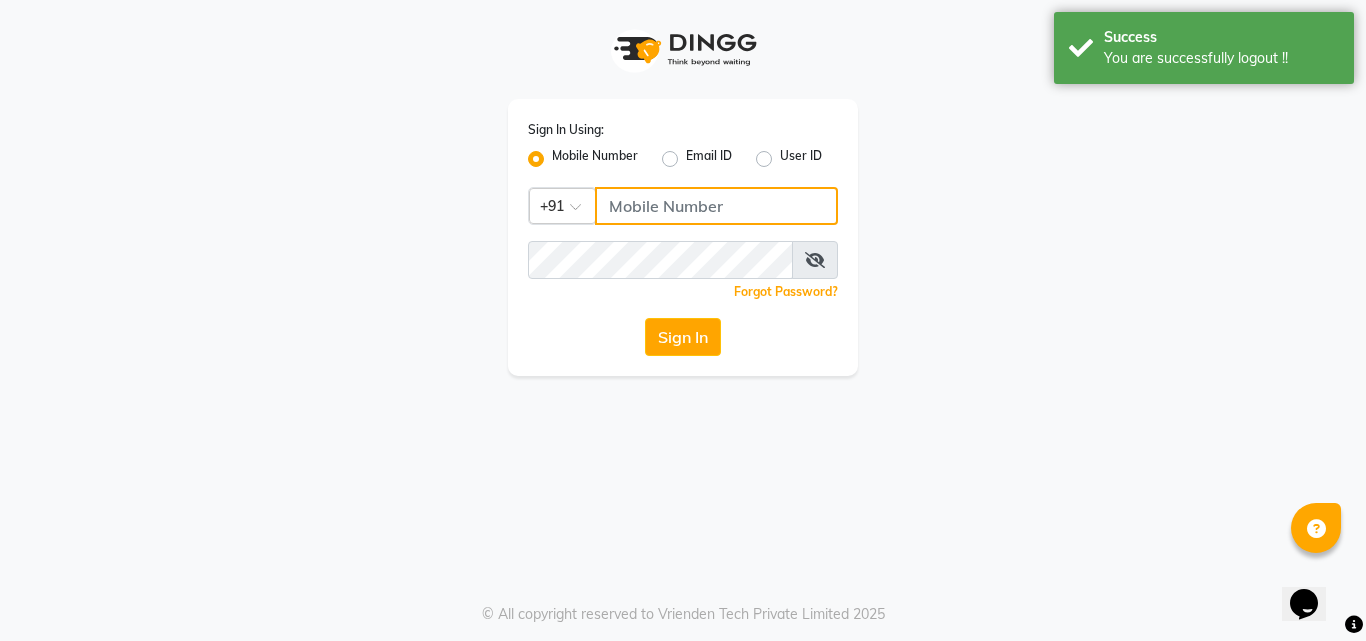 click 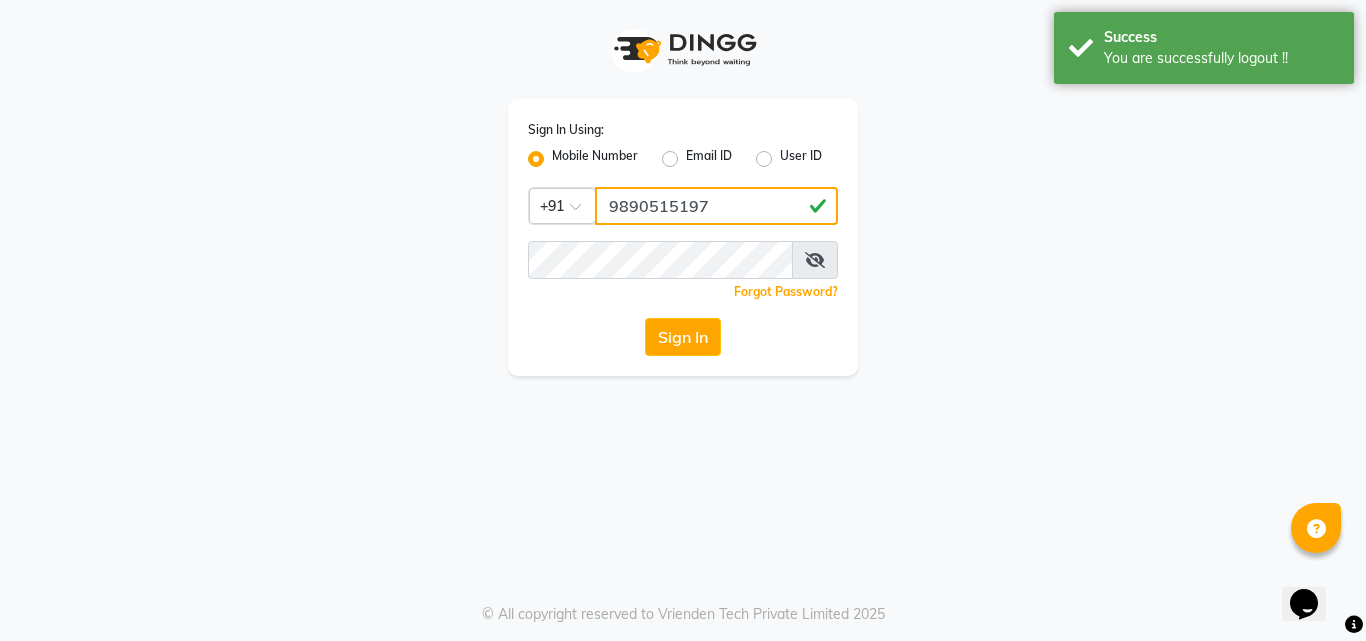 type on "9890515197" 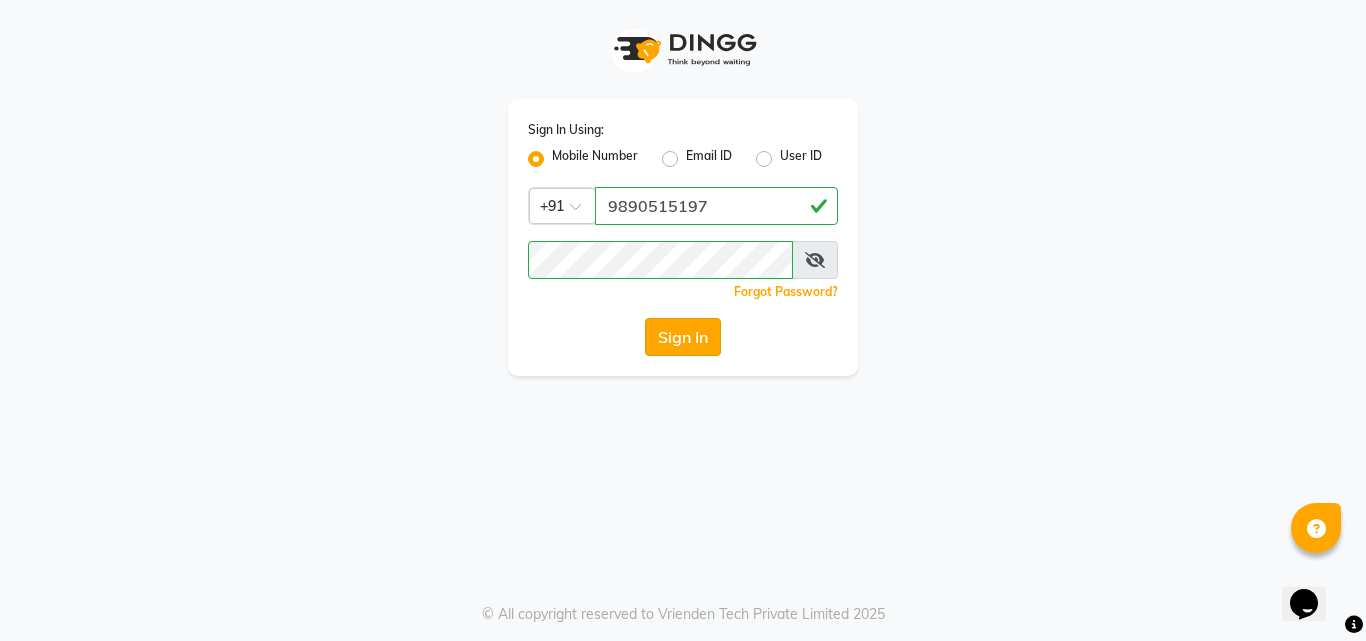 click on "Sign In" 